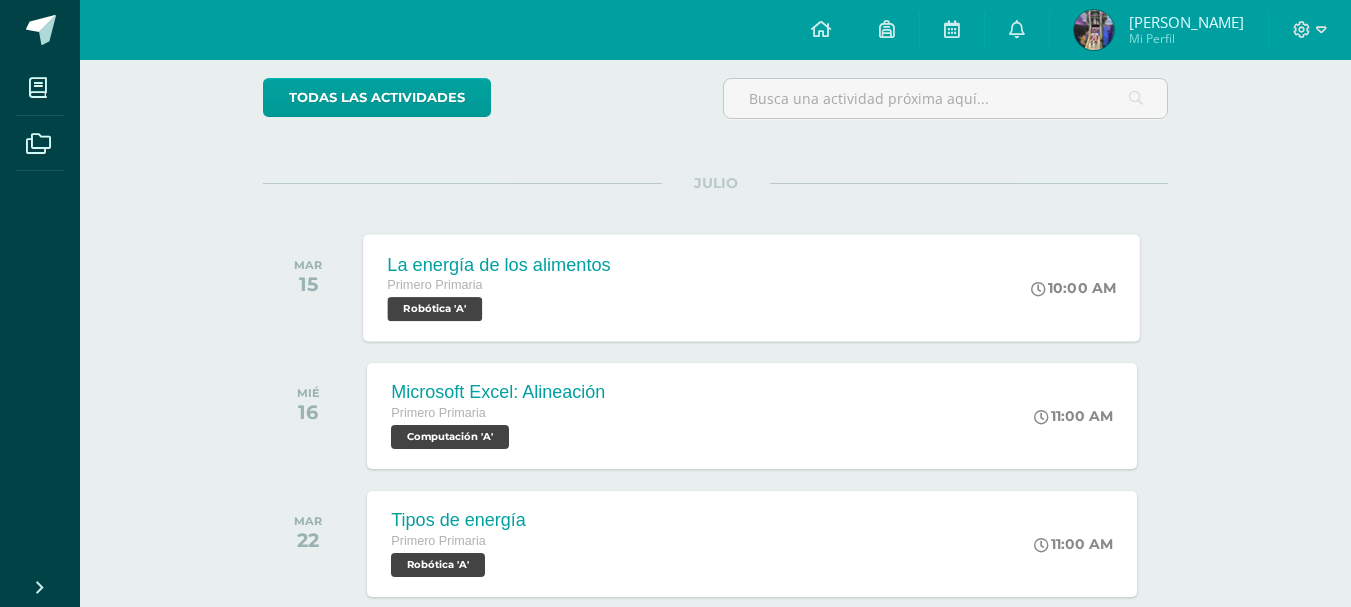 scroll, scrollTop: 0, scrollLeft: 0, axis: both 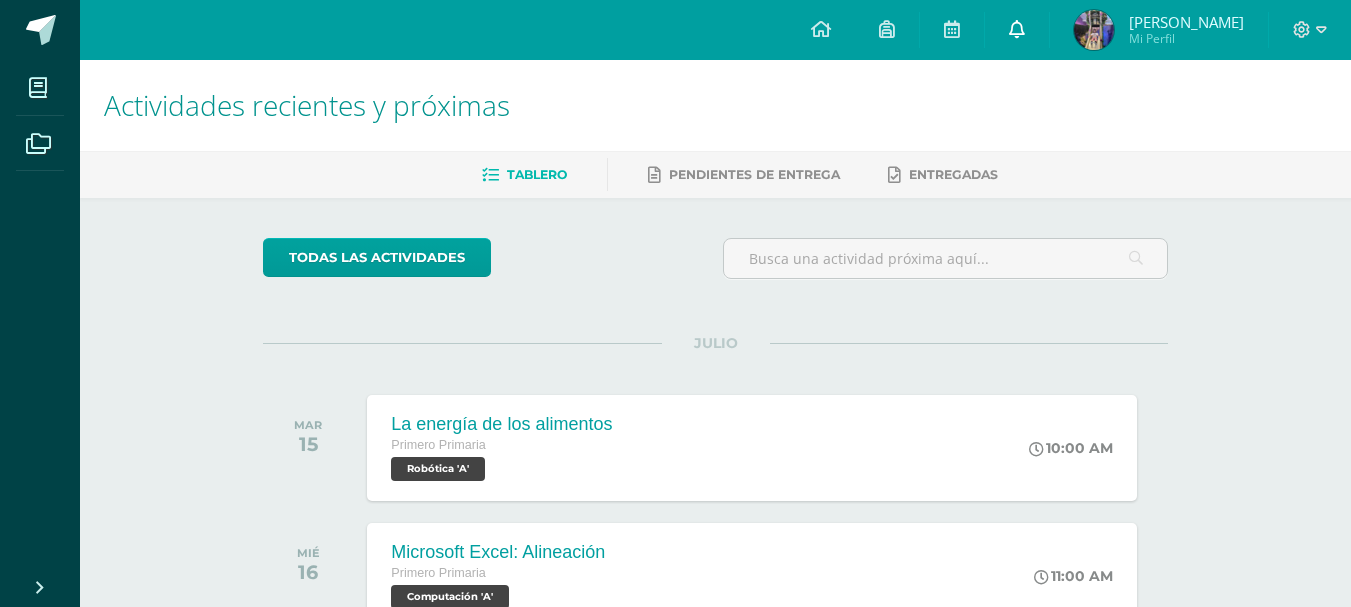 click at bounding box center (1017, 29) 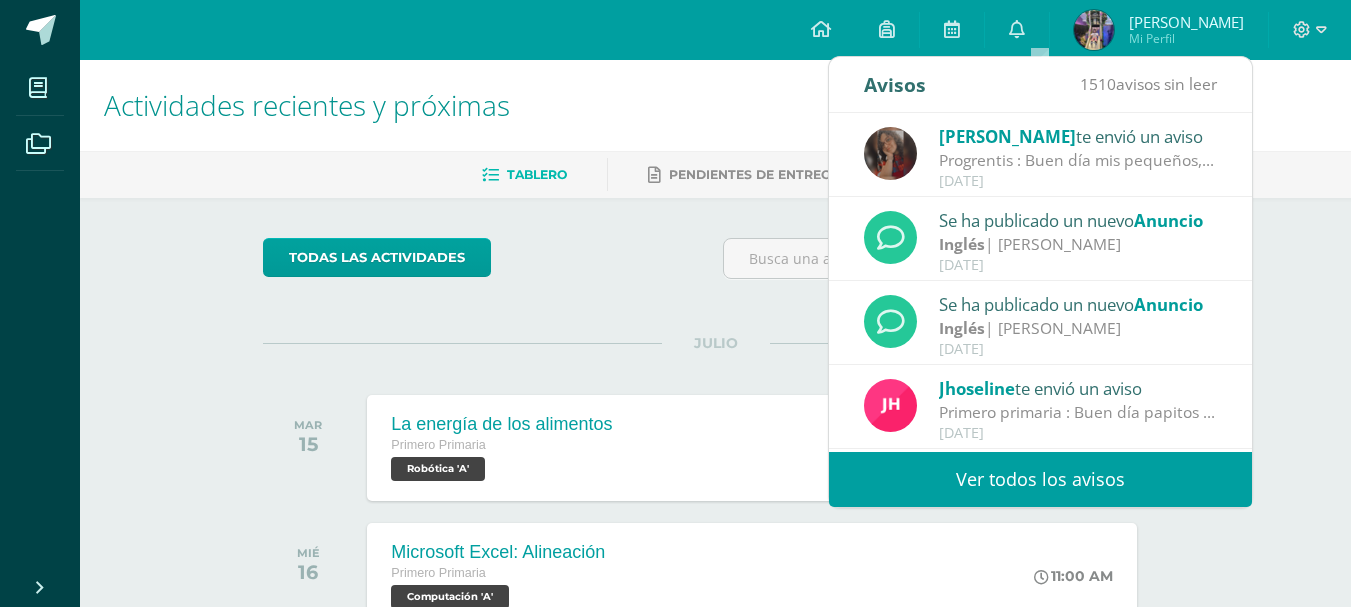click on "Se ha publicado un nuevo  Anuncio" at bounding box center (1078, 304) 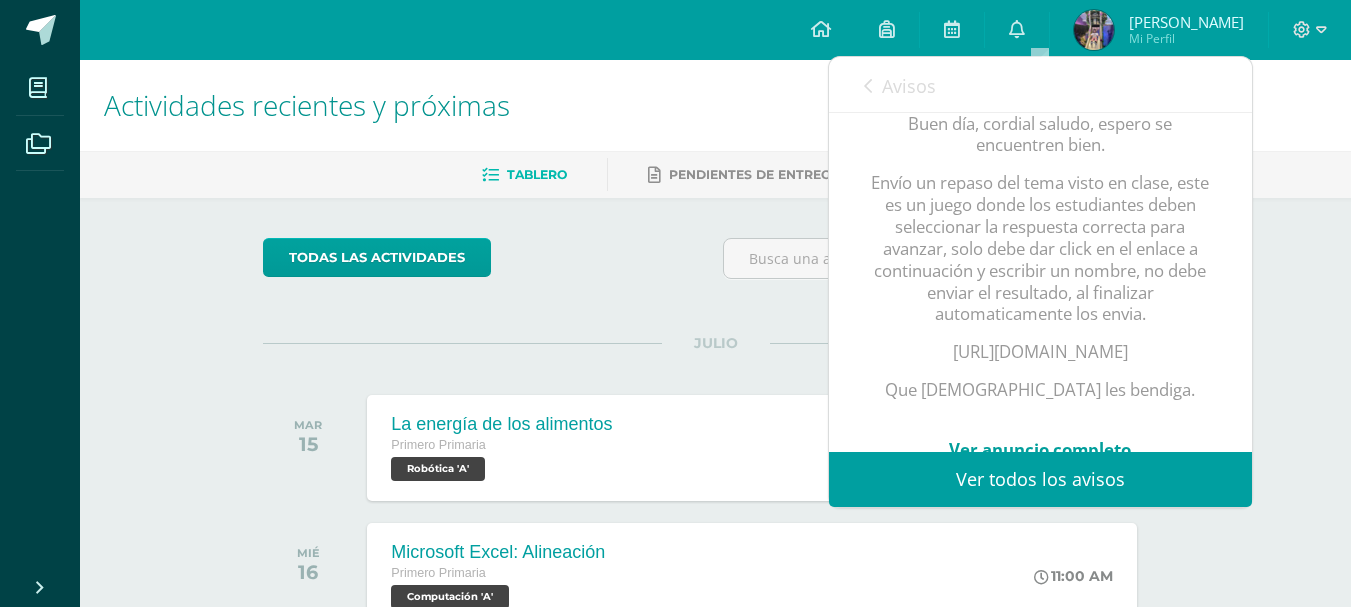 scroll, scrollTop: 396, scrollLeft: 0, axis: vertical 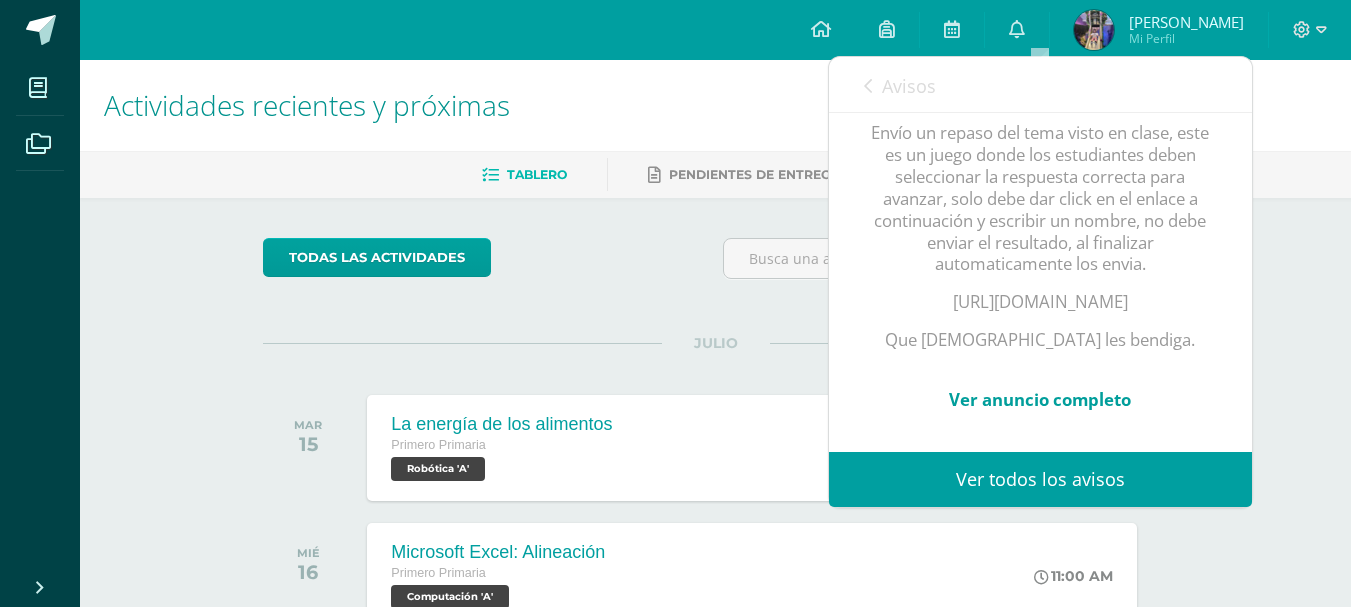 click on "Ver anuncio completo" at bounding box center (1040, 399) 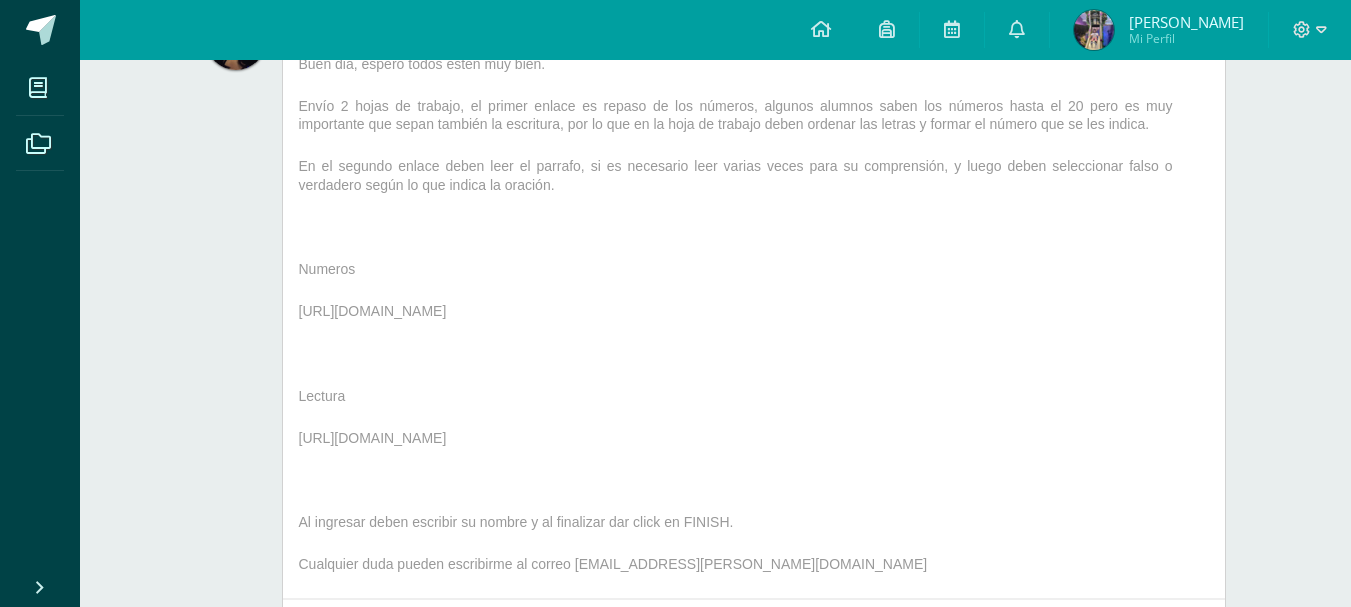 scroll, scrollTop: 400, scrollLeft: 0, axis: vertical 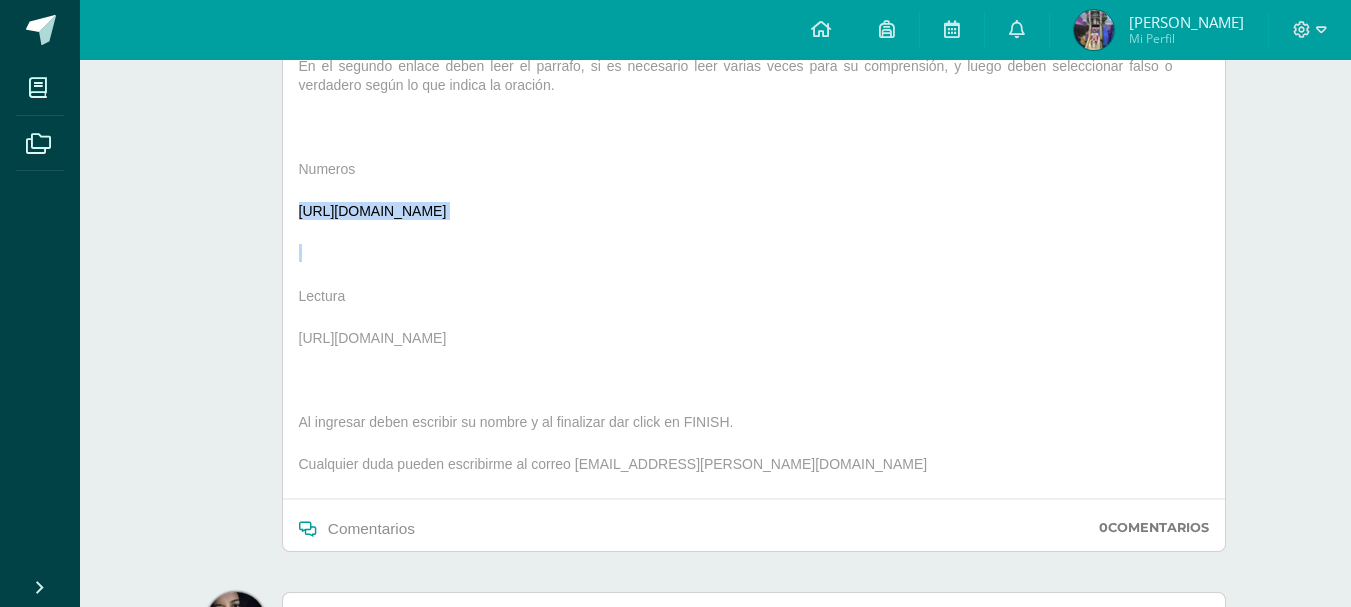 drag, startPoint x: 299, startPoint y: 214, endPoint x: 529, endPoint y: 274, distance: 237.69728 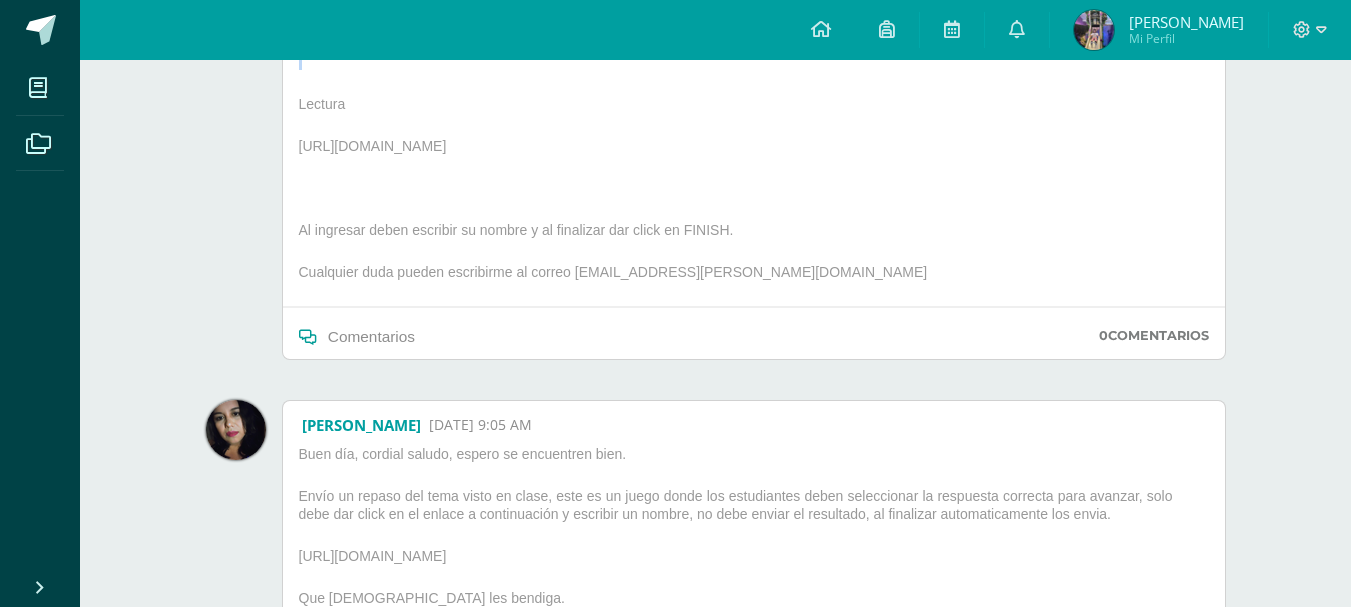 scroll, scrollTop: 398, scrollLeft: 0, axis: vertical 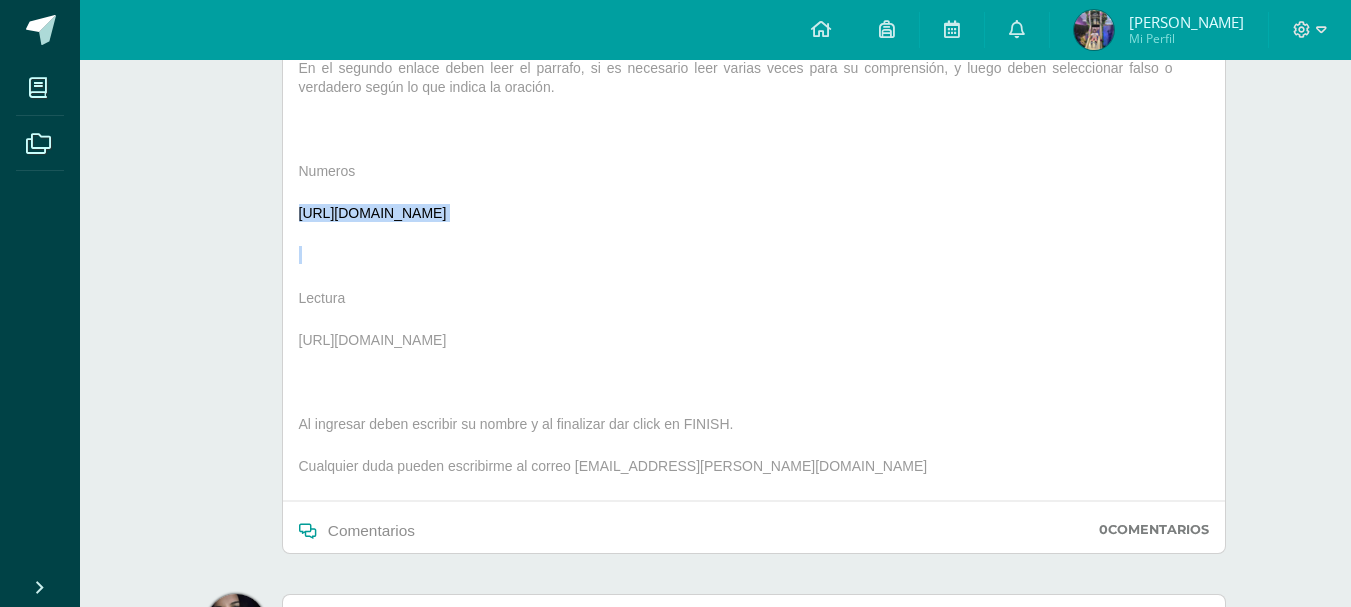 copy on "https://www.liveworksheets.com/c?a=s&t=edTjfEgA9x&sr=n&l=fy&i=ttcdcd&r=jv&f=dzdfzsuz&ms=uz&cd=prn-qe-b-4mleizzknknqyngnegpxgxg&mw=hs" 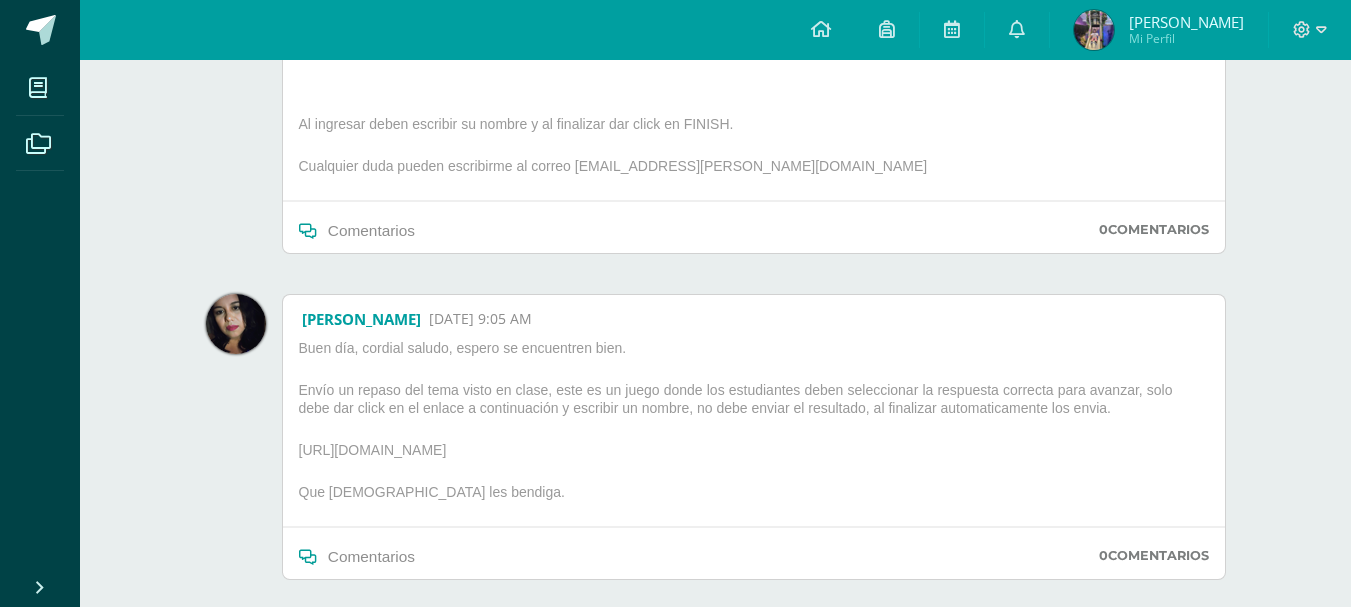 scroll, scrollTop: 898, scrollLeft: 0, axis: vertical 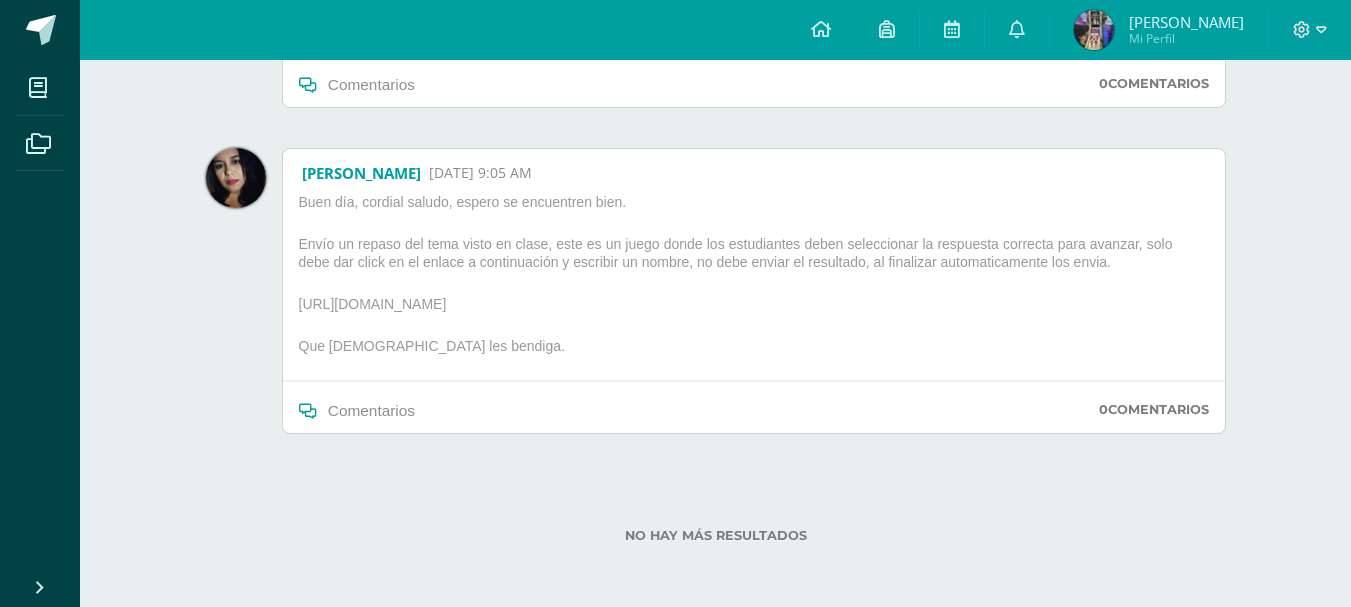 drag, startPoint x: 297, startPoint y: 307, endPoint x: 563, endPoint y: 305, distance: 266.0075 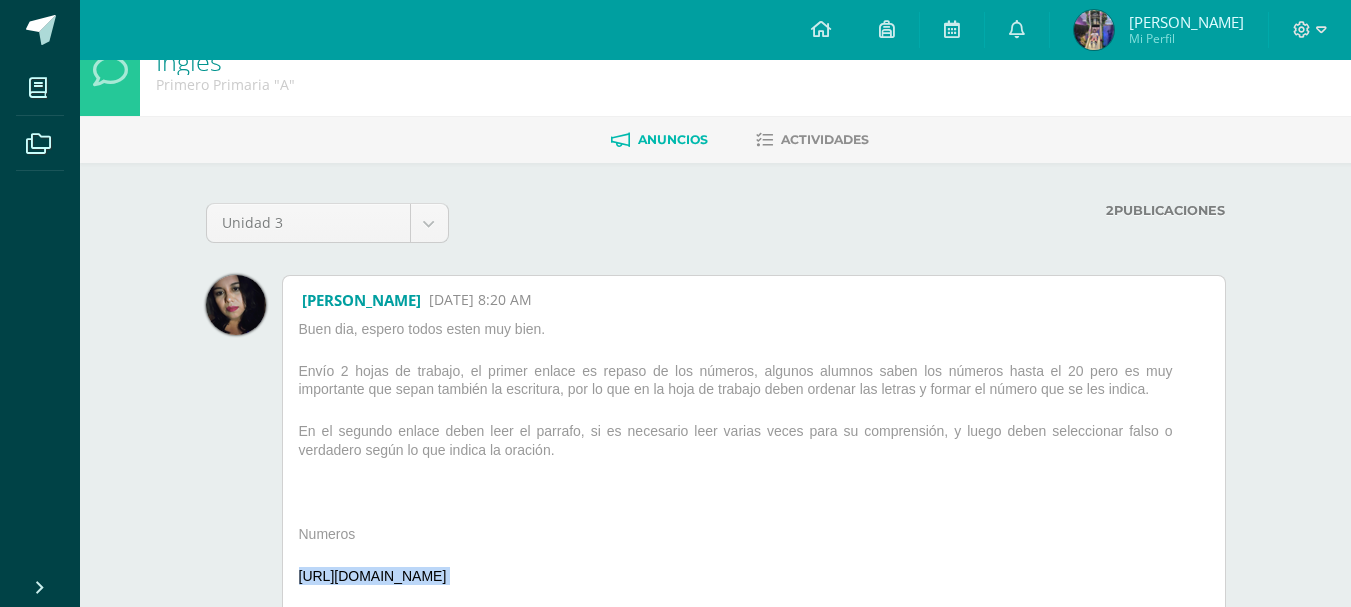 scroll, scrollTop: 0, scrollLeft: 0, axis: both 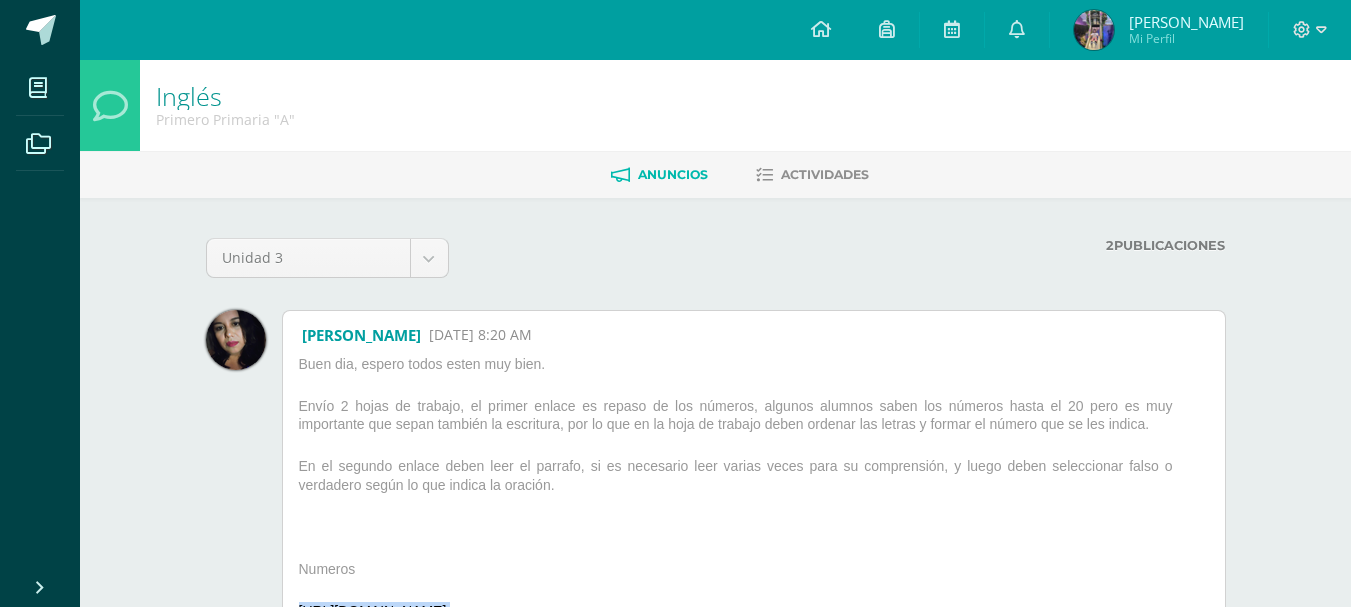 click on "[PERSON_NAME]" at bounding box center (1186, 22) 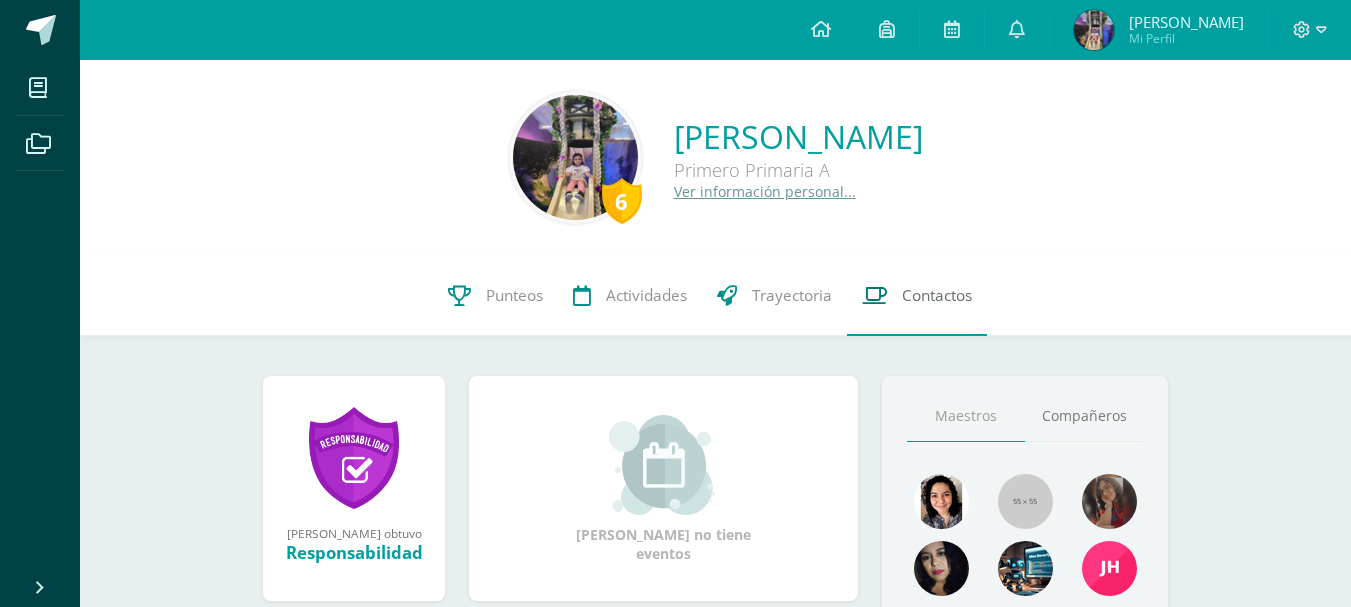 scroll, scrollTop: 0, scrollLeft: 0, axis: both 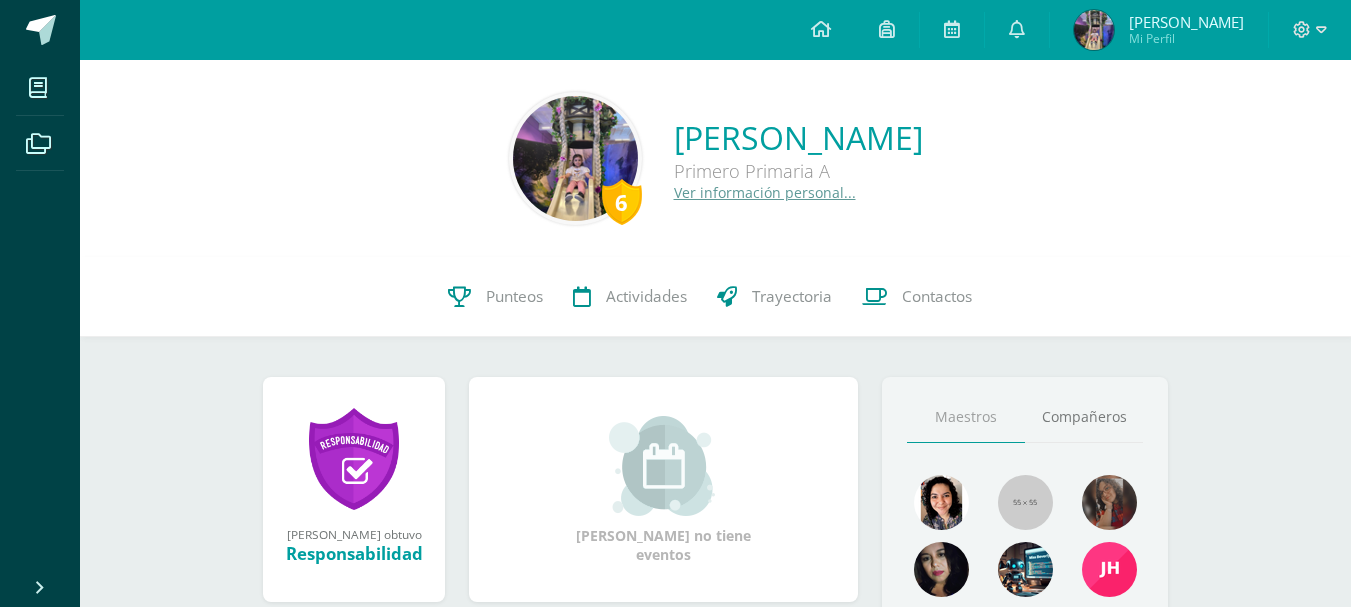 click on "[PERSON_NAME]" at bounding box center [1186, 22] 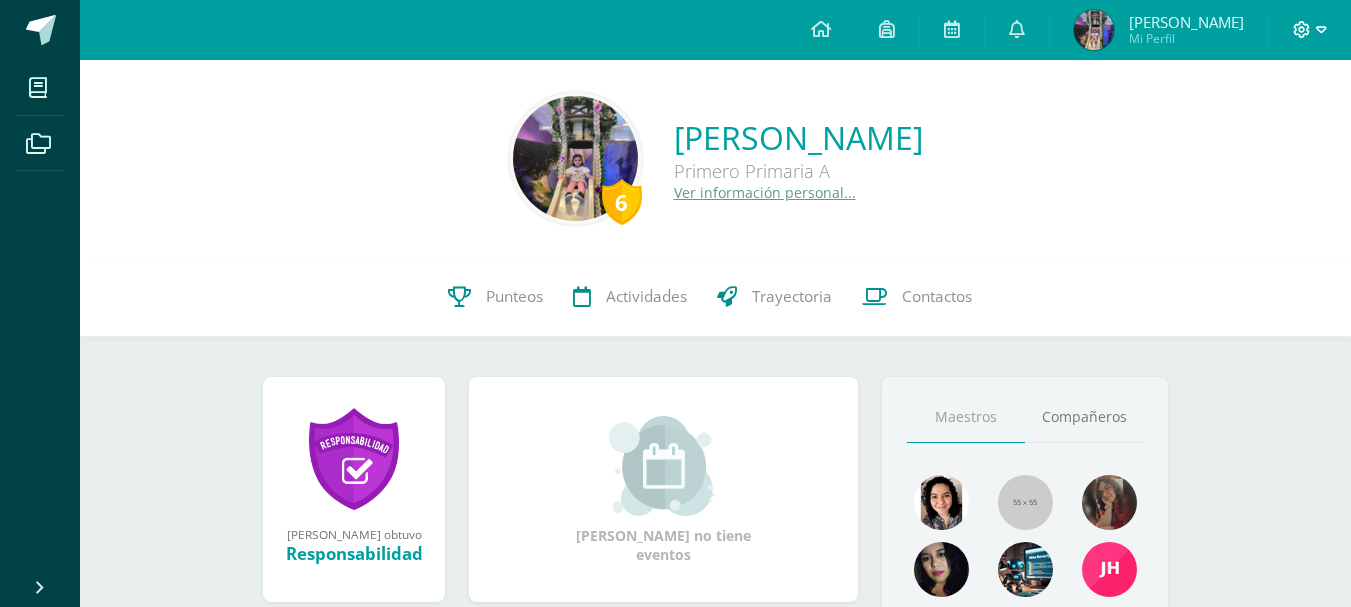 click 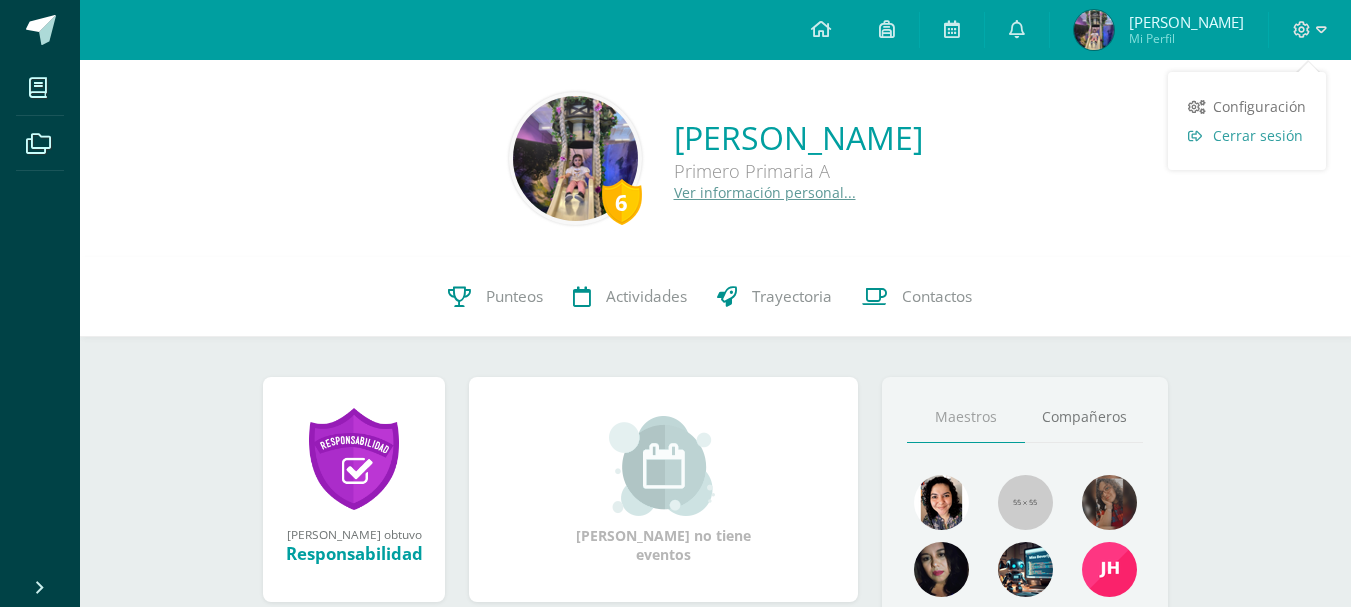 click on "Cerrar sesión" at bounding box center [1258, 135] 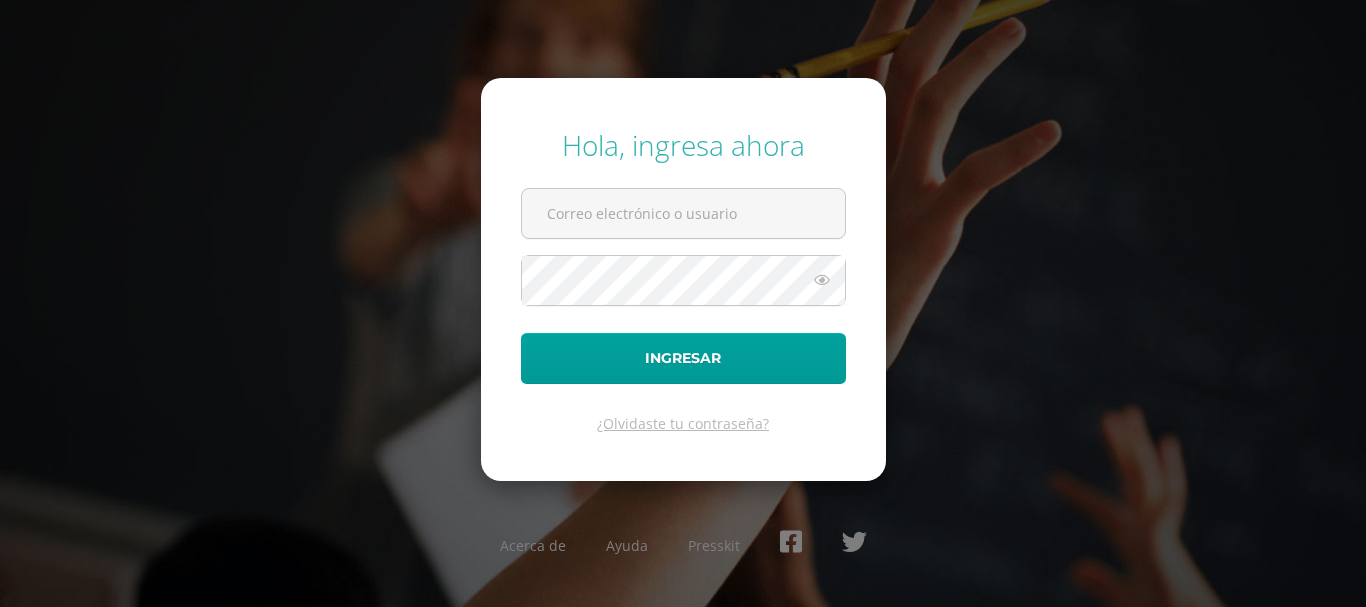 scroll, scrollTop: 0, scrollLeft: 0, axis: both 